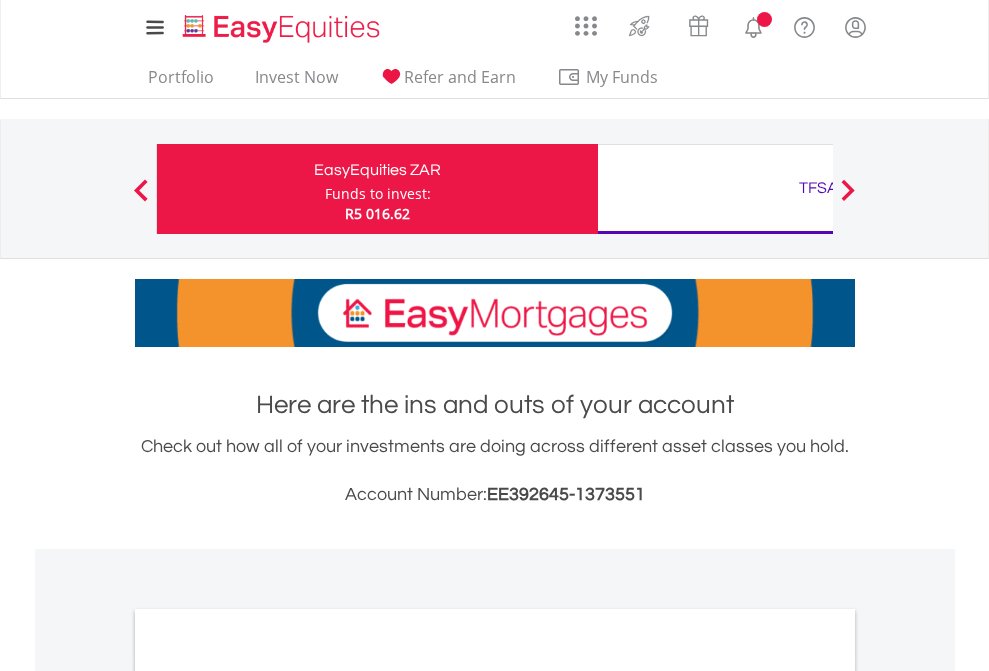 scroll, scrollTop: 0, scrollLeft: 0, axis: both 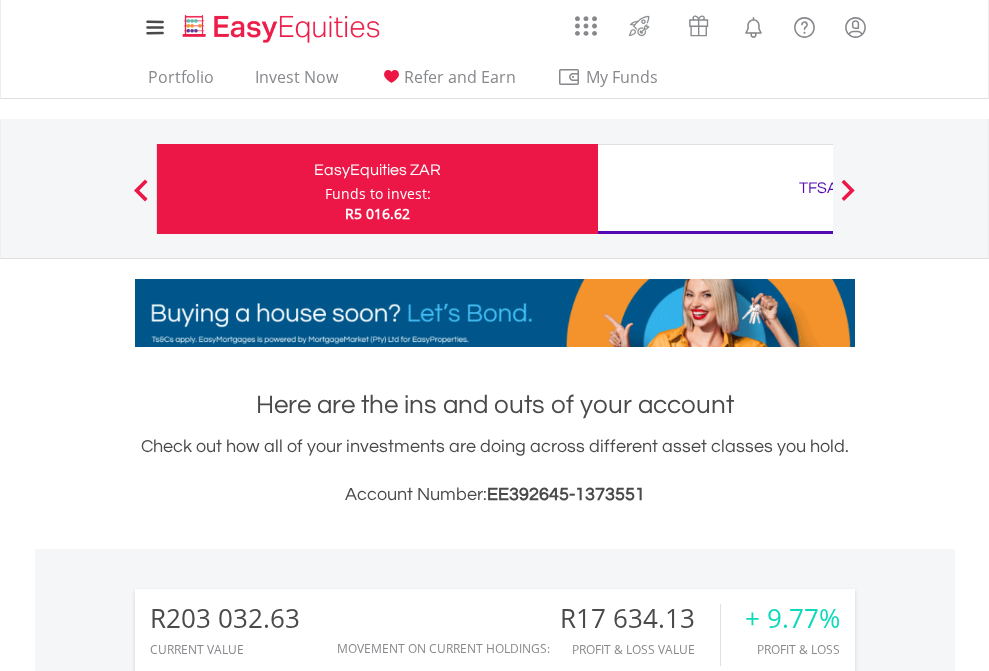 click on "Funds to invest:" at bounding box center [378, 194] 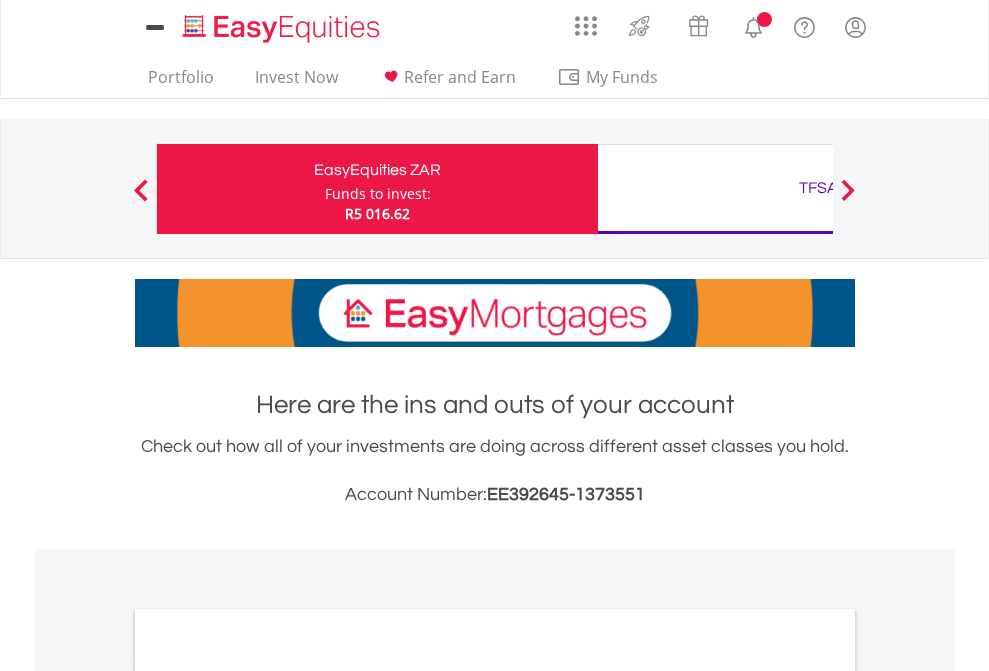 scroll, scrollTop: 0, scrollLeft: 0, axis: both 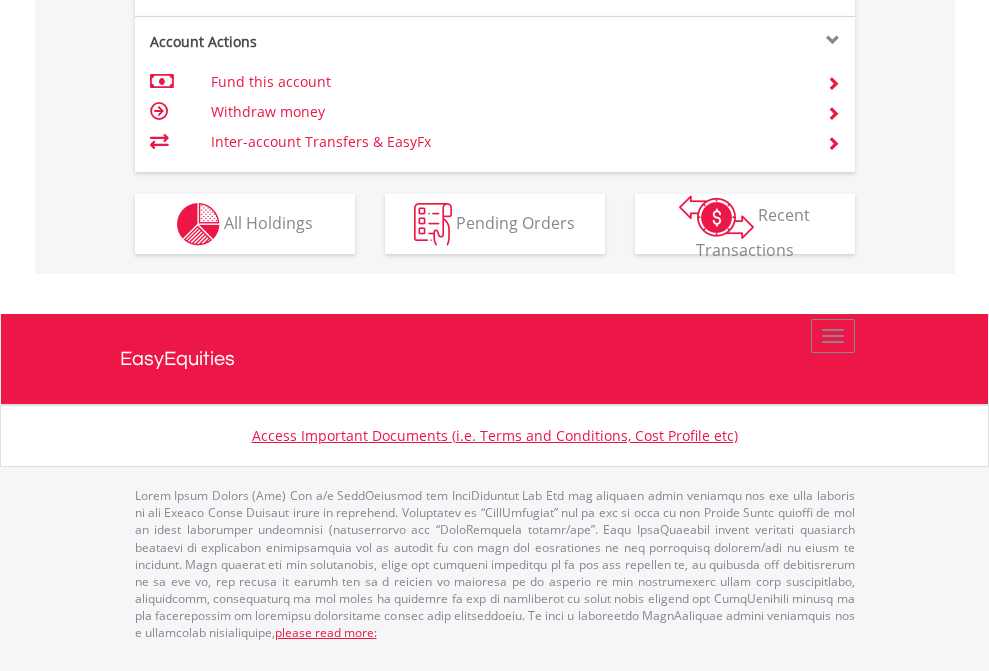 click on "Investment types" at bounding box center (706, -337) 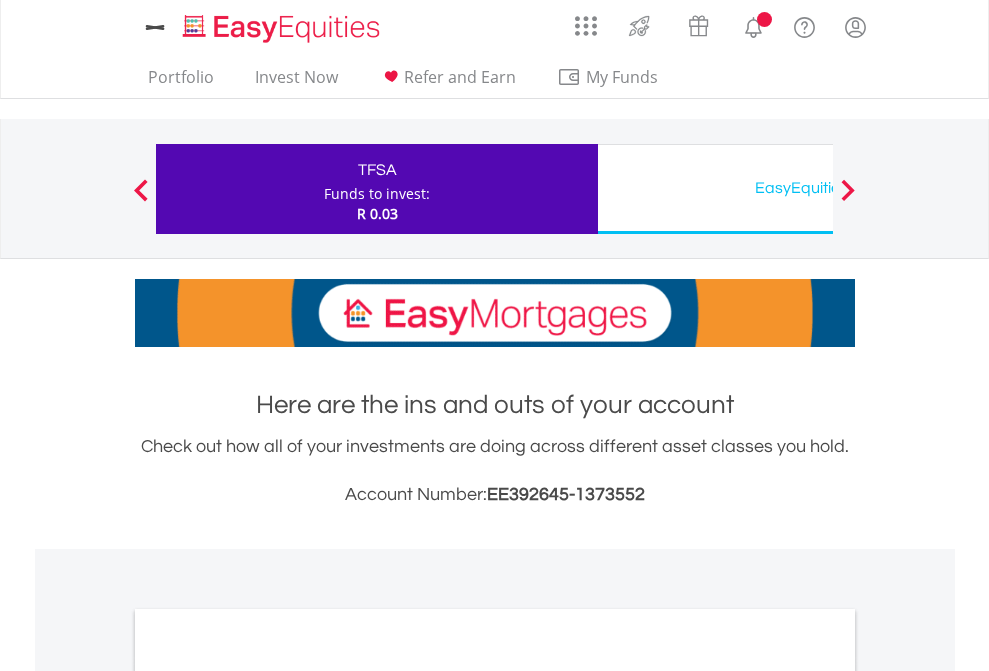 scroll, scrollTop: 0, scrollLeft: 0, axis: both 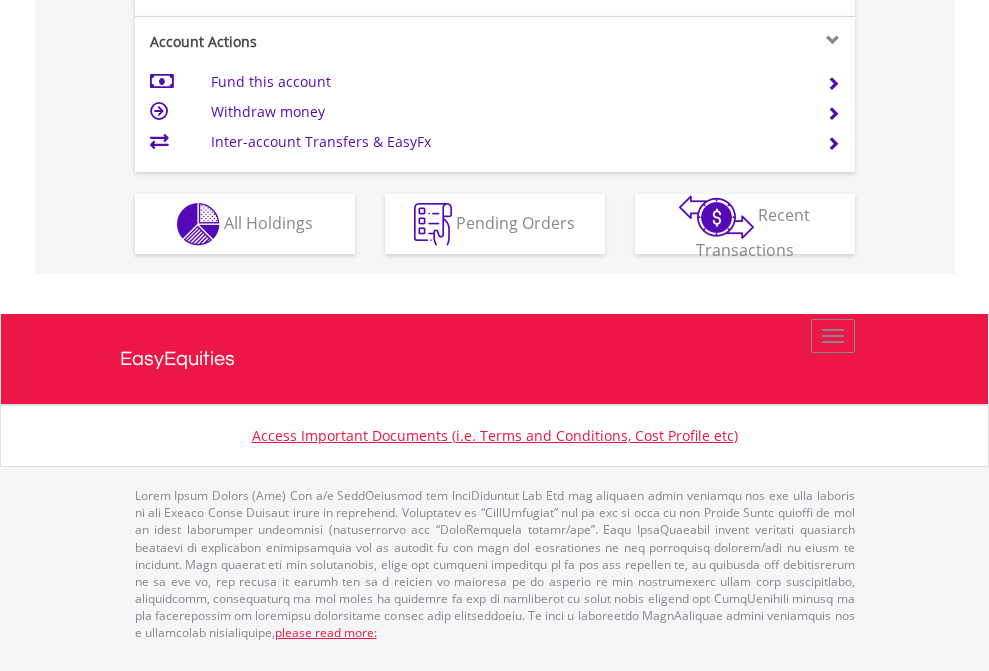 click on "Investment types" at bounding box center (706, -337) 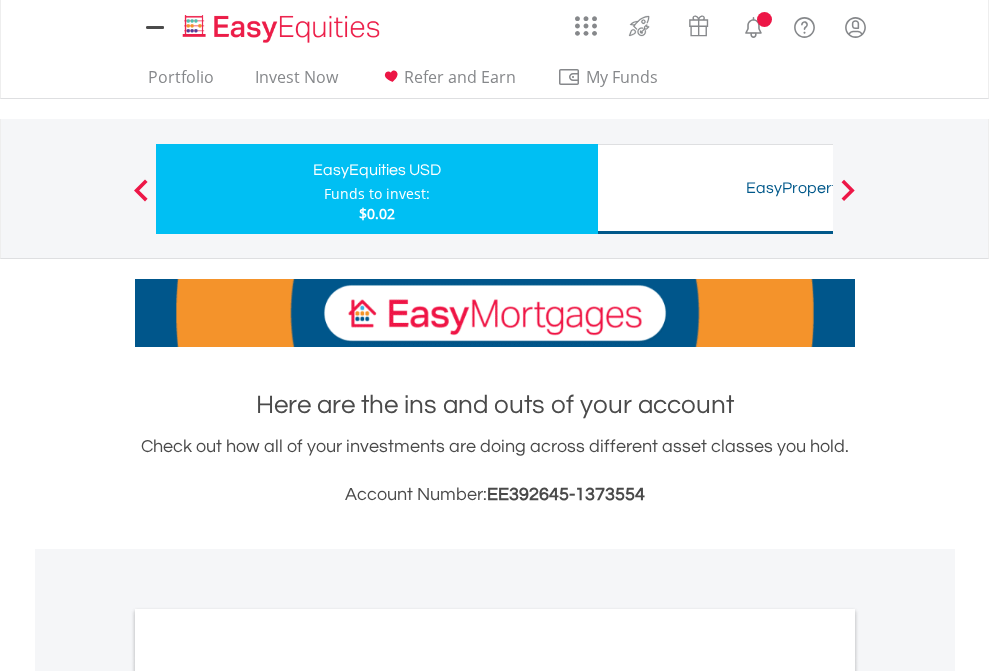 scroll, scrollTop: 0, scrollLeft: 0, axis: both 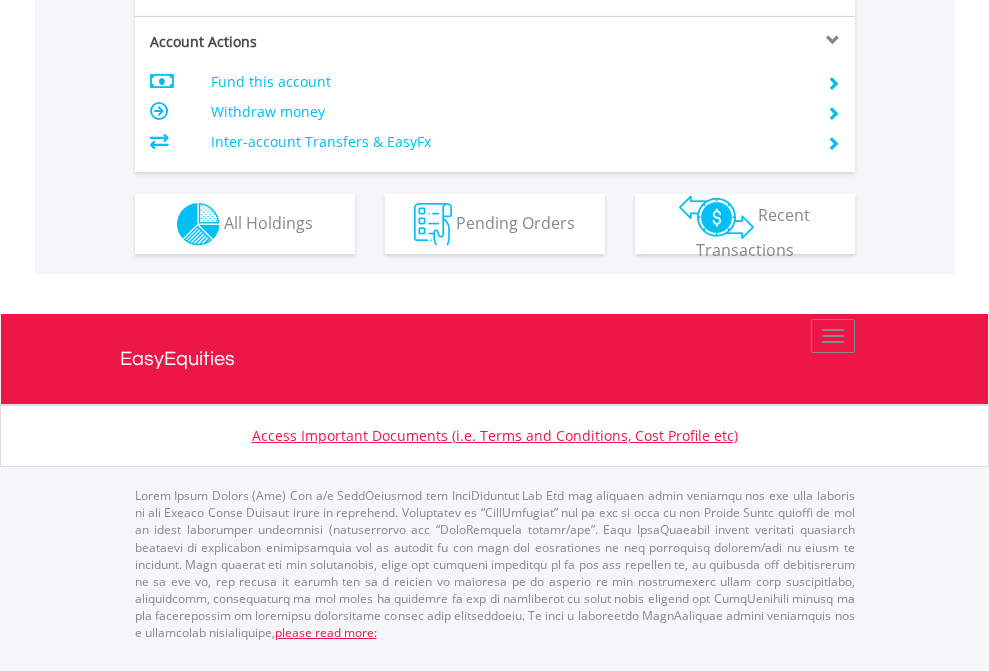 click on "Investment types" at bounding box center (706, -337) 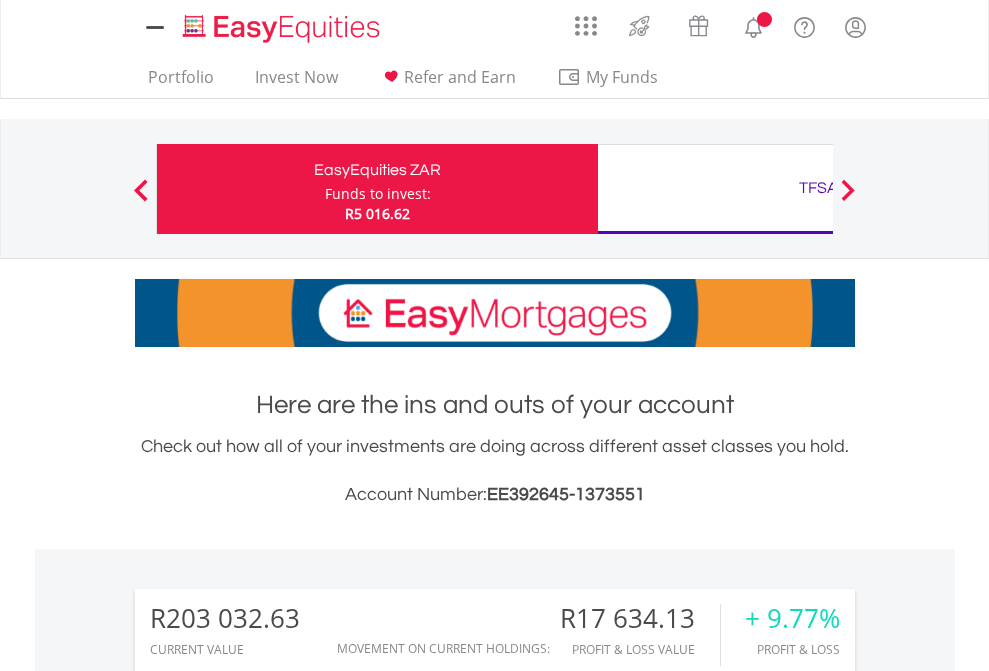 scroll, scrollTop: 1613, scrollLeft: 0, axis: vertical 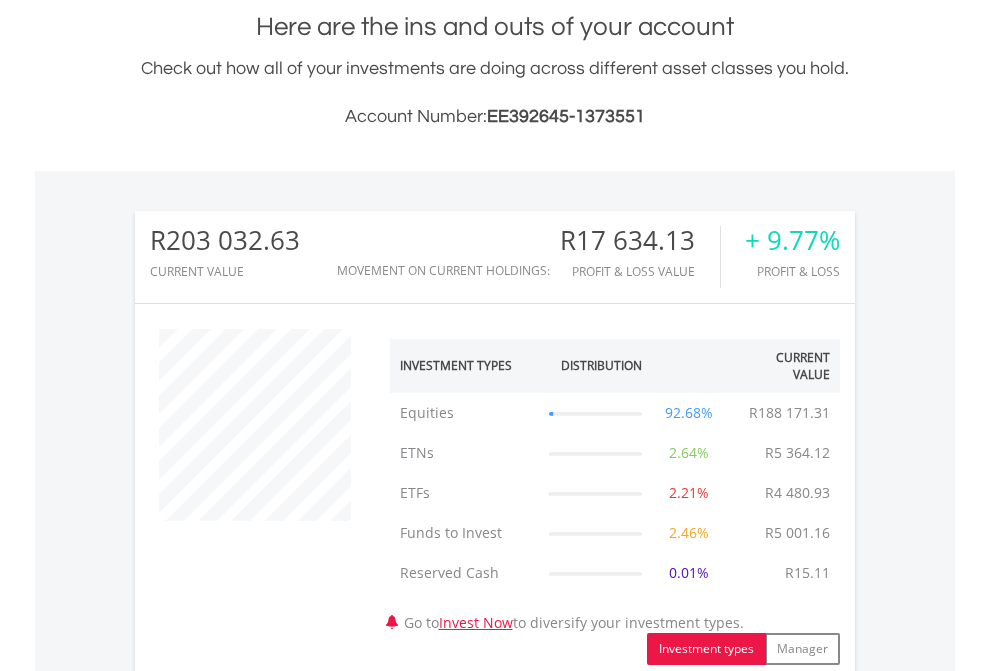 click on "All Holdings" at bounding box center (268, 1208) 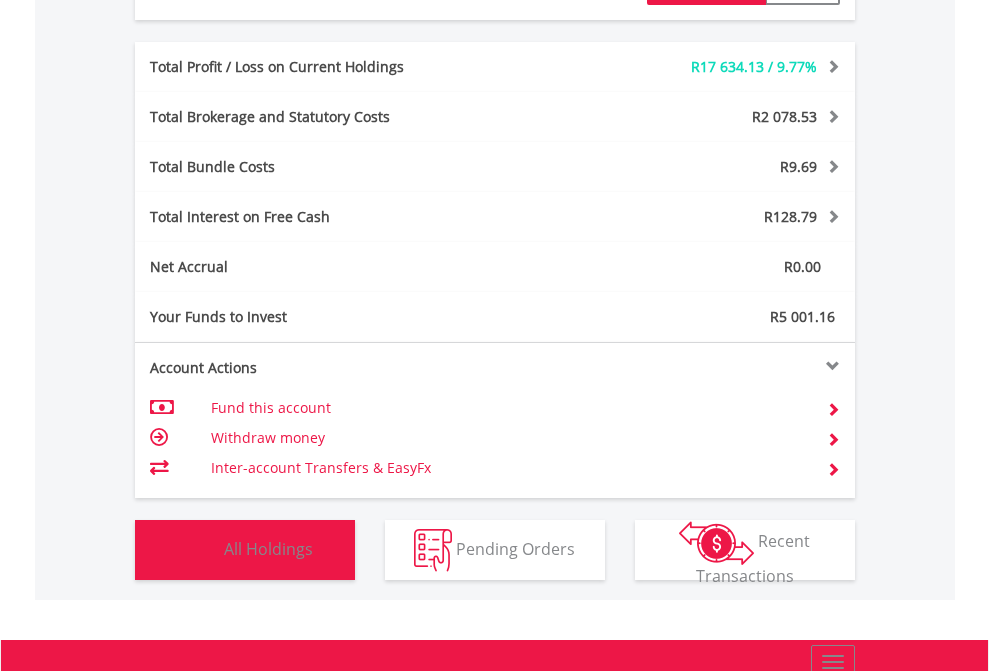 scroll, scrollTop: 999808, scrollLeft: 999687, axis: both 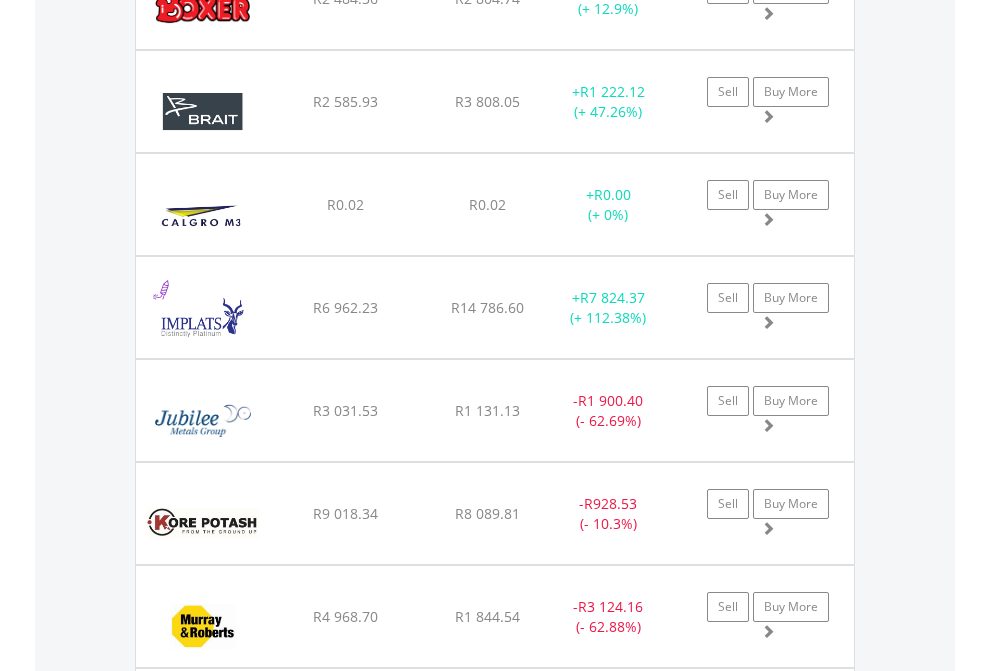 click on "TFSA" at bounding box center (818, -2156) 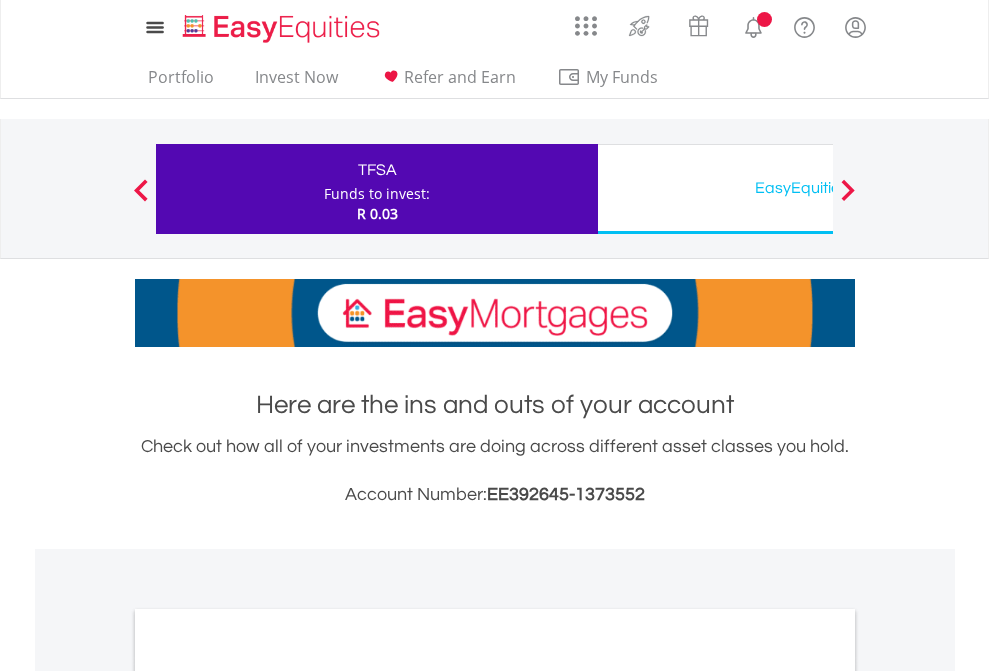 scroll, scrollTop: 1202, scrollLeft: 0, axis: vertical 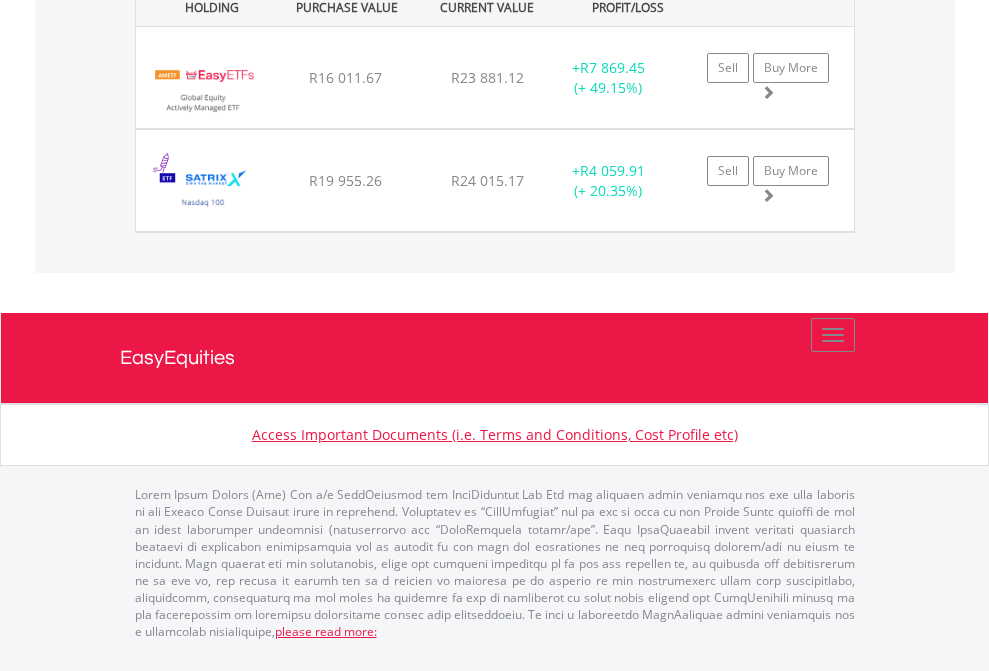 click on "EasyEquities USD" at bounding box center [818, -1482] 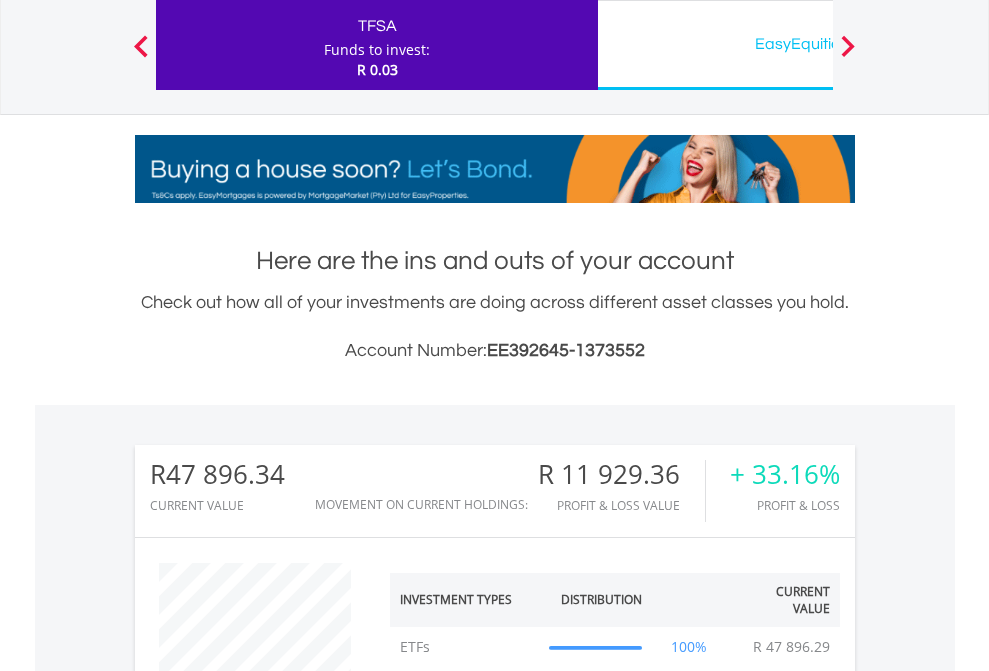 scroll, scrollTop: 999808, scrollLeft: 999687, axis: both 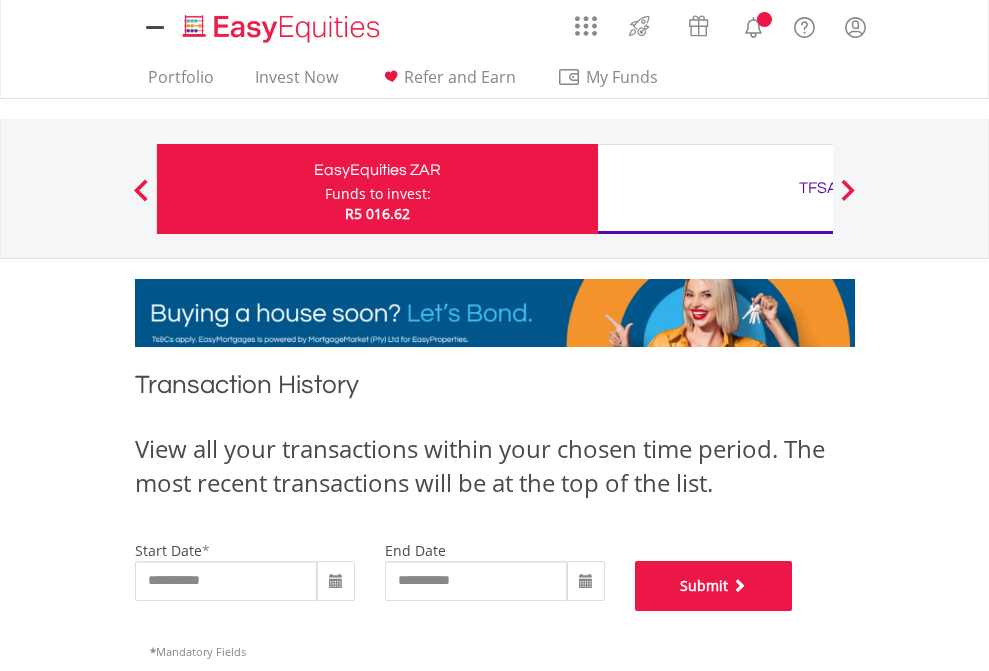 click on "Submit" at bounding box center [714, 586] 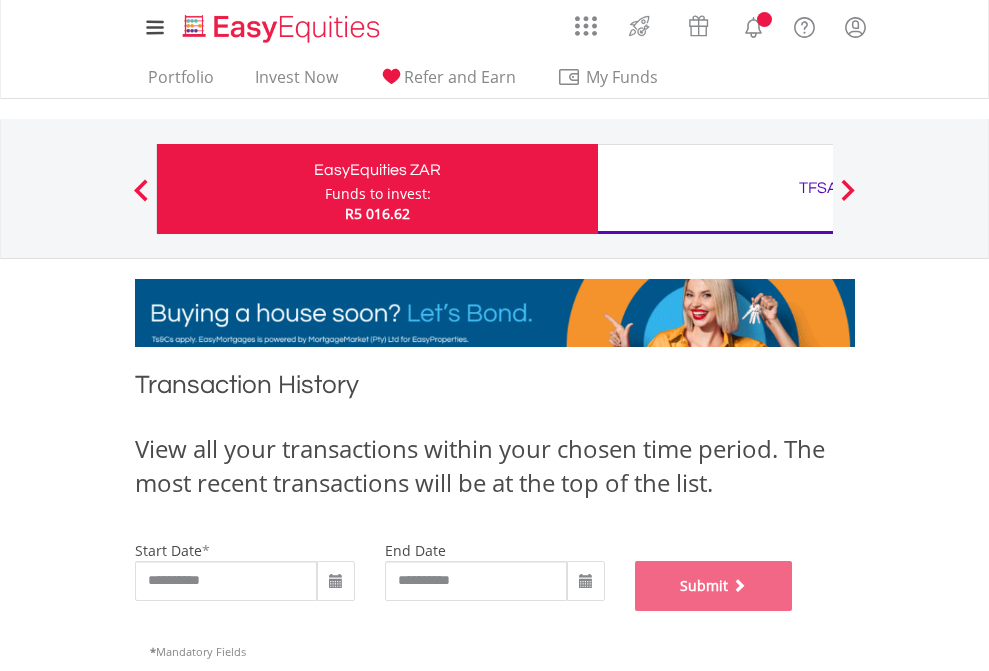 scroll, scrollTop: 811, scrollLeft: 0, axis: vertical 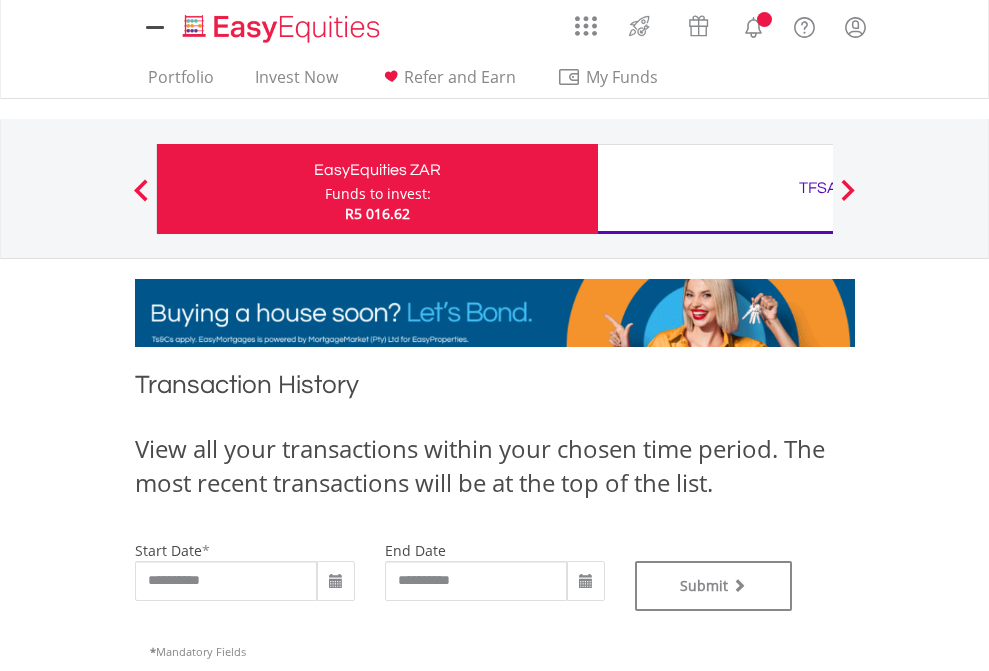 click on "TFSA" at bounding box center (818, 188) 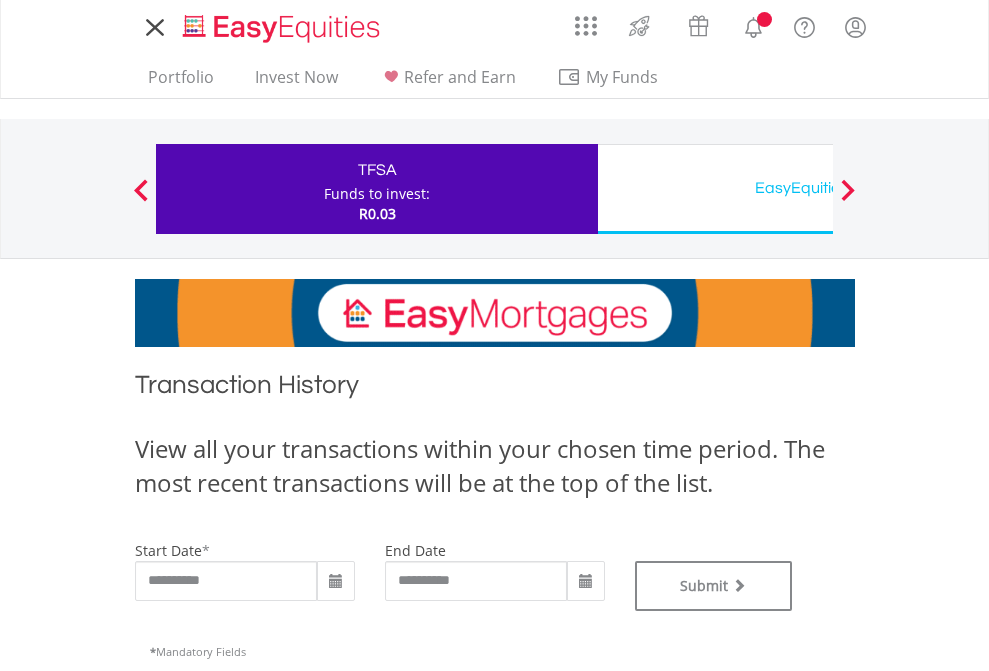 scroll, scrollTop: 0, scrollLeft: 0, axis: both 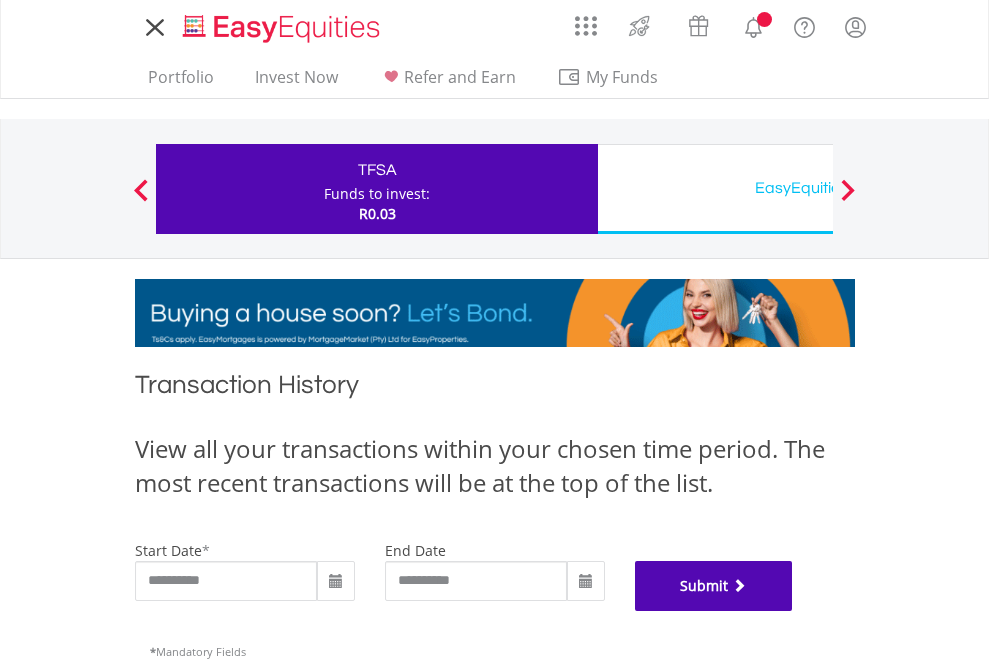 click on "Submit" at bounding box center (714, 586) 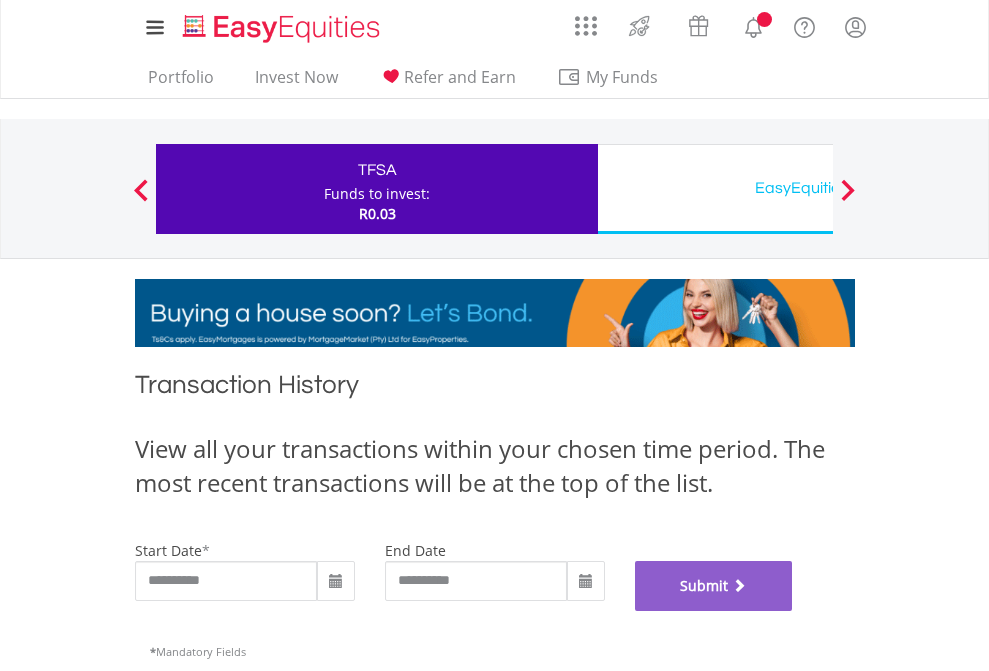 scroll, scrollTop: 811, scrollLeft: 0, axis: vertical 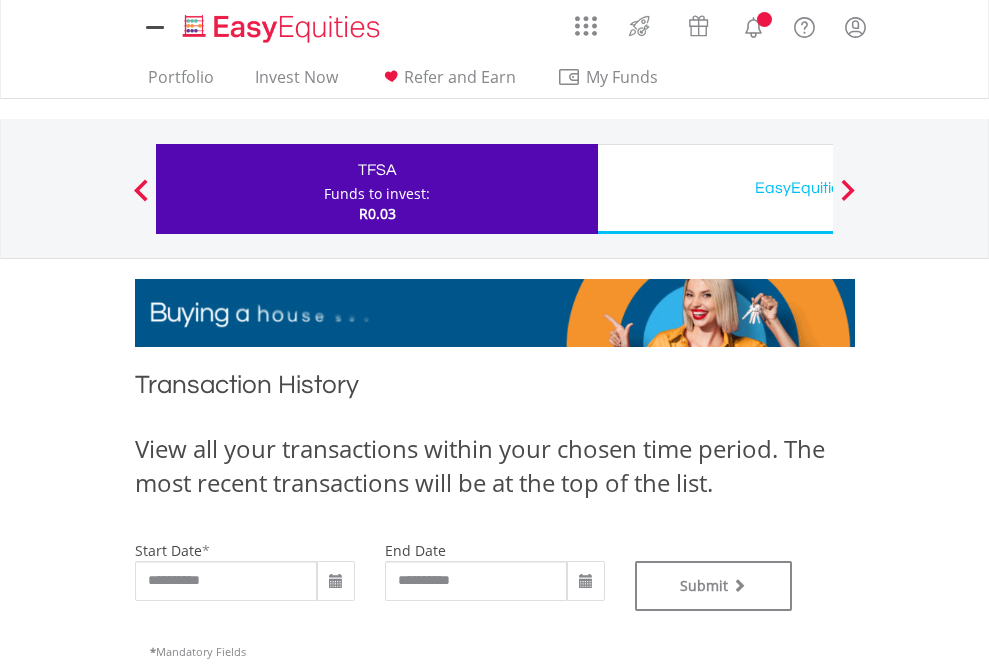 click on "EasyEquities USD" at bounding box center (818, 188) 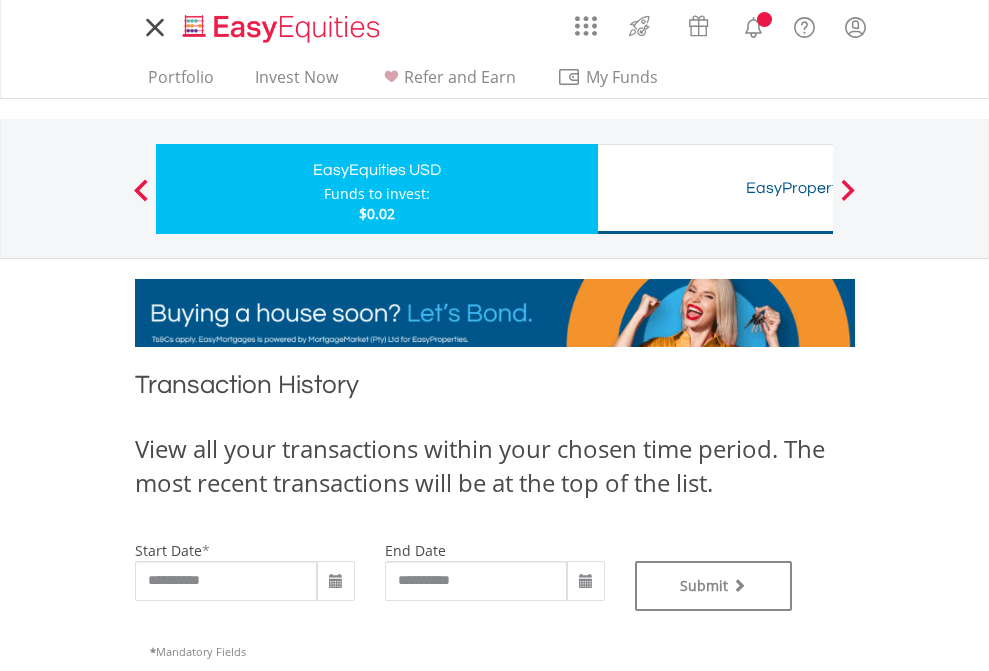 scroll, scrollTop: 0, scrollLeft: 0, axis: both 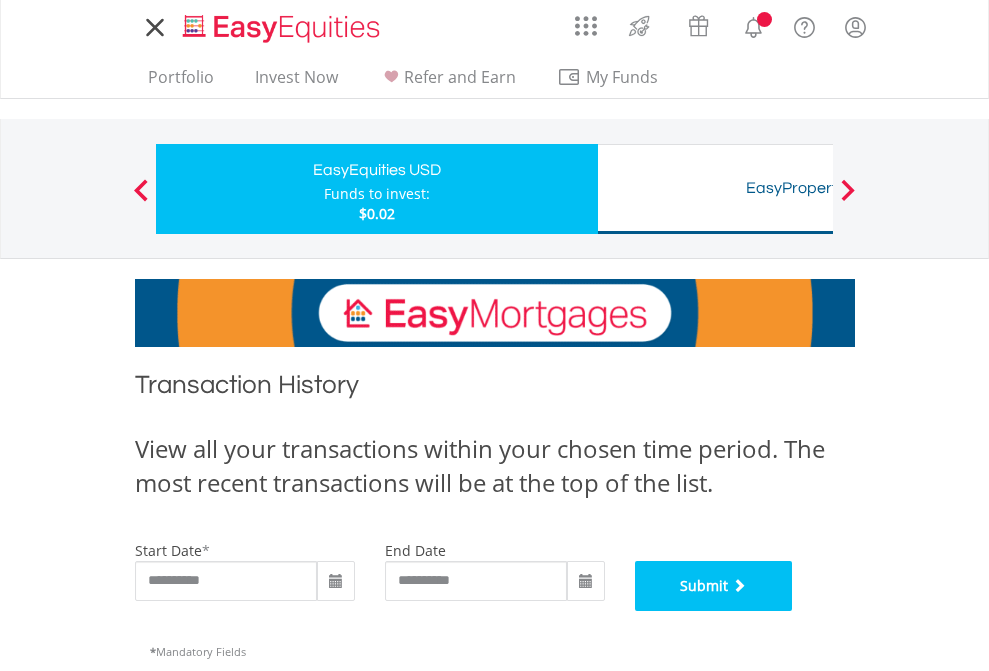 click on "Submit" at bounding box center (714, 586) 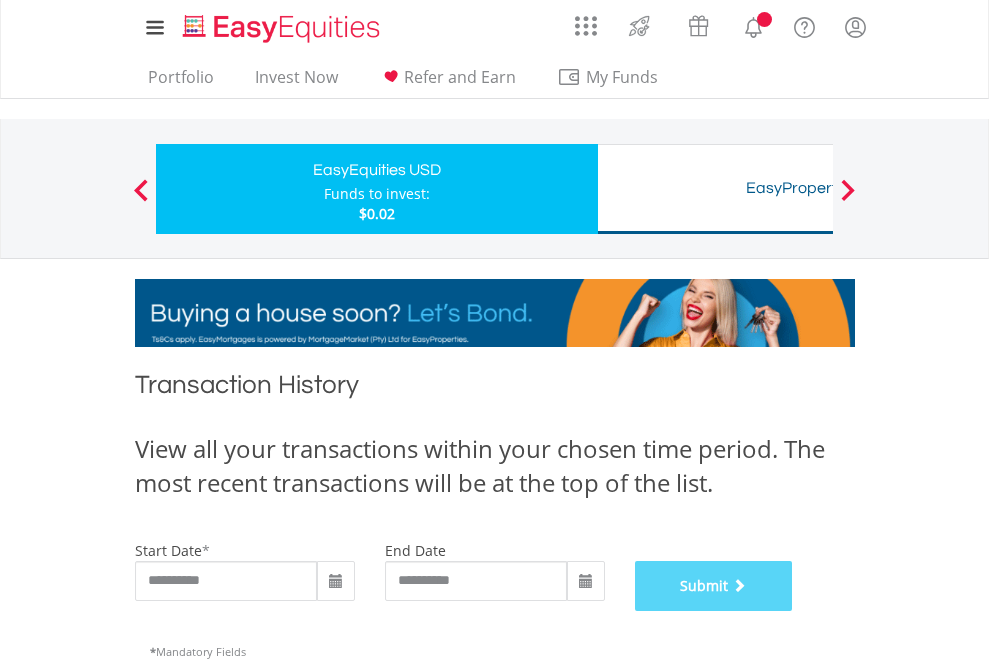 scroll, scrollTop: 811, scrollLeft: 0, axis: vertical 